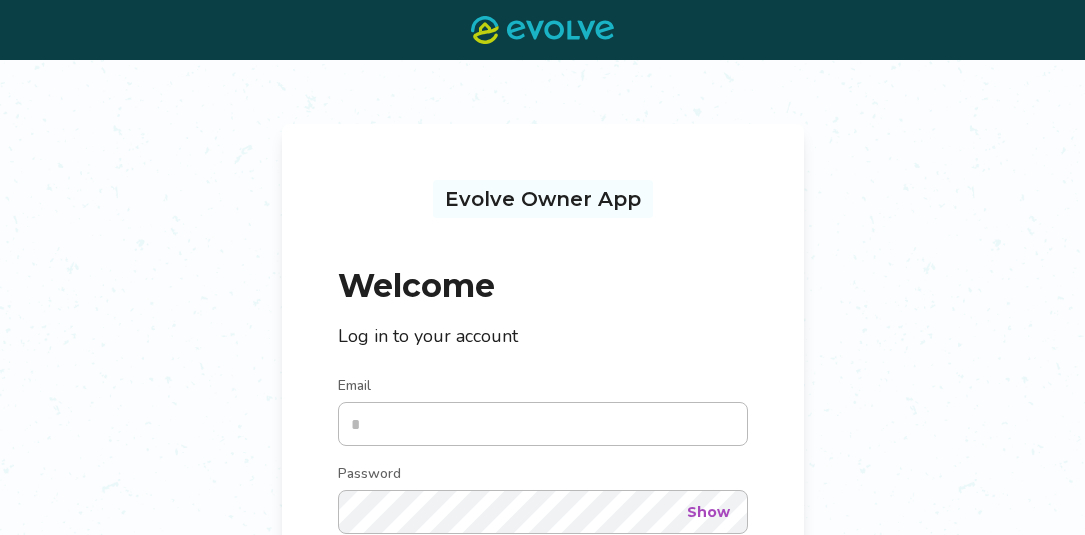 scroll, scrollTop: 0, scrollLeft: 0, axis: both 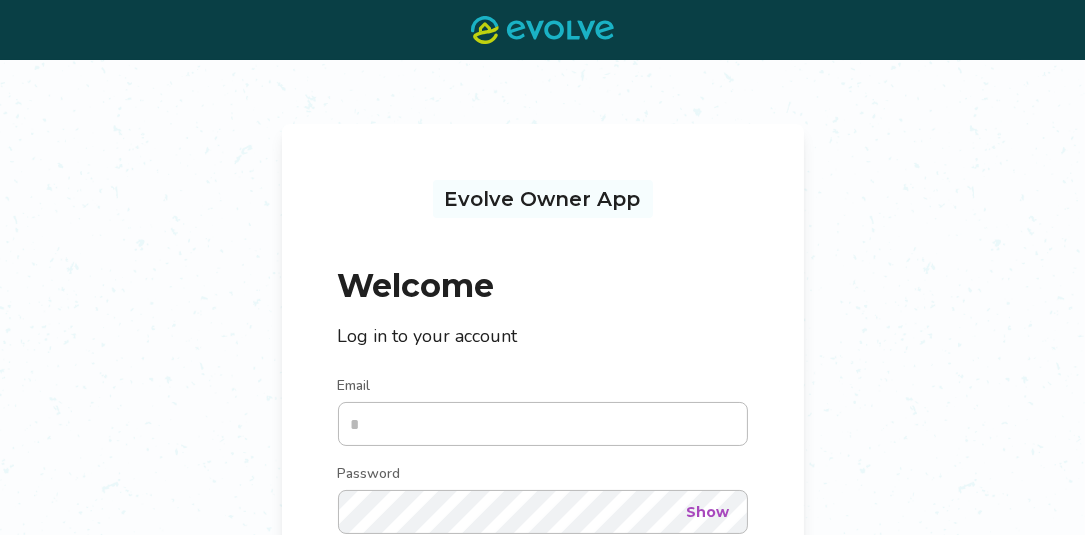 type on "**********" 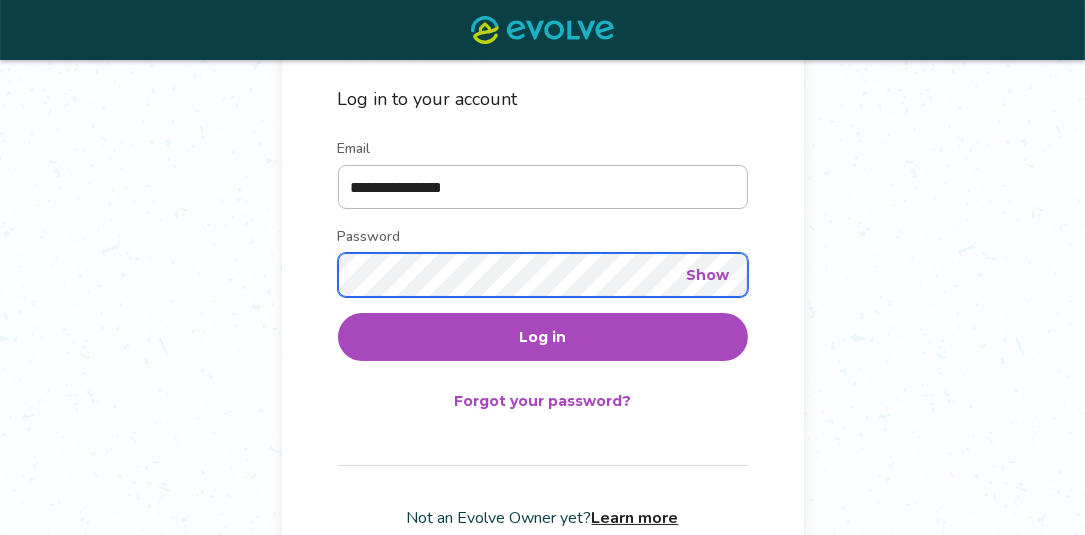 scroll, scrollTop: 286, scrollLeft: 0, axis: vertical 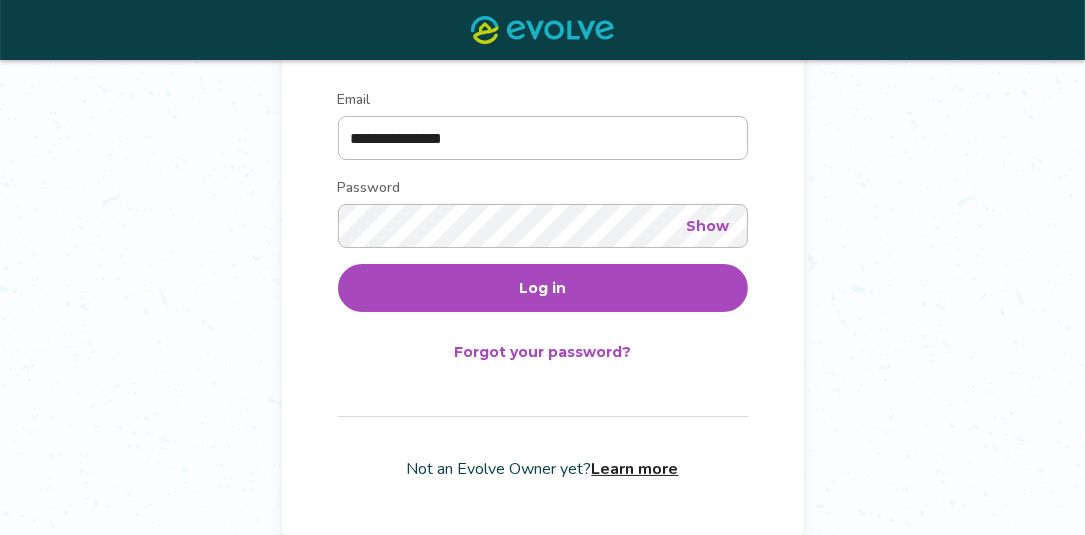 click on "Log in" at bounding box center [542, 288] 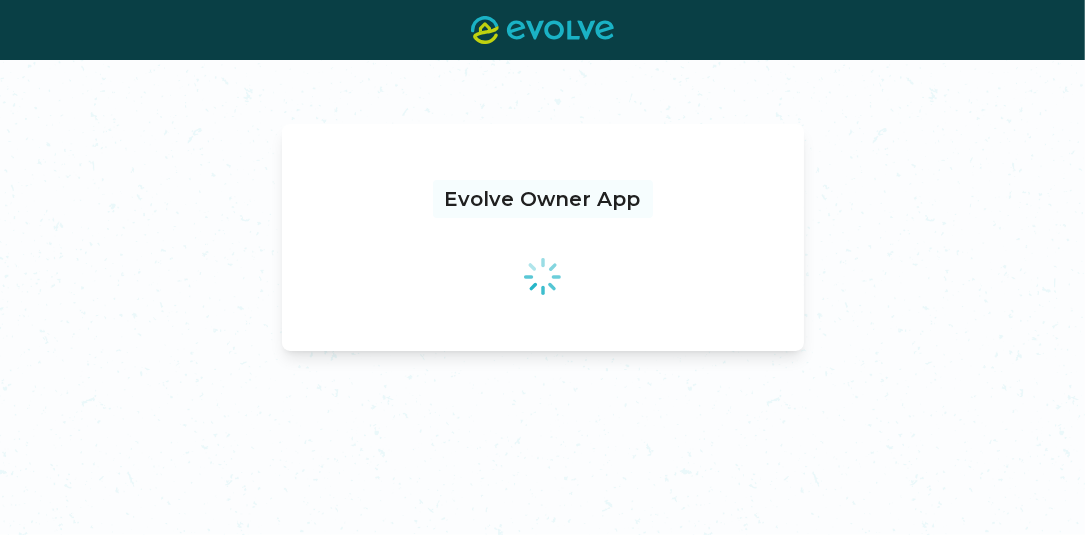 scroll, scrollTop: 0, scrollLeft: 0, axis: both 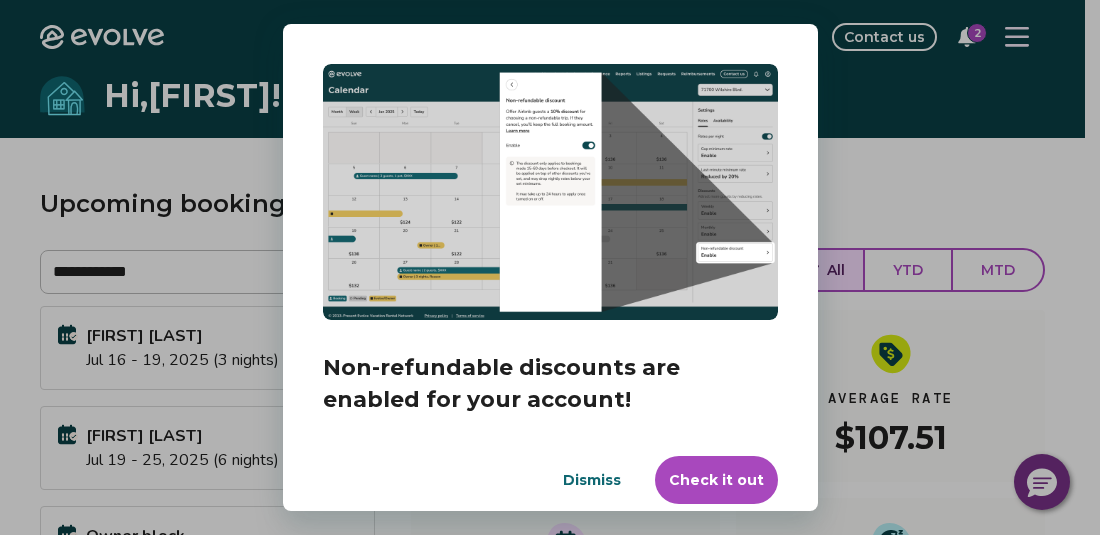 click on "Dismiss" at bounding box center [592, 480] 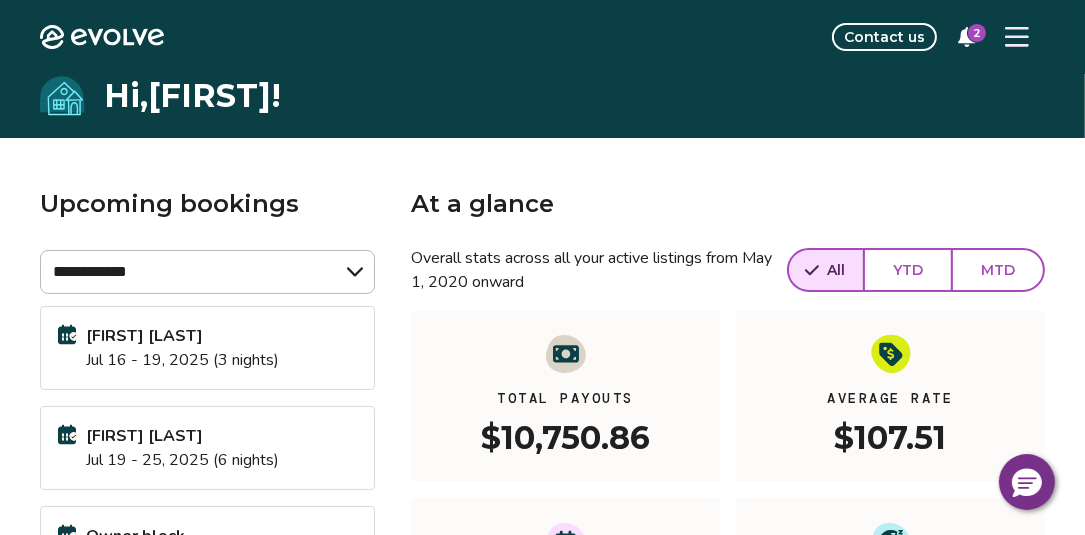click 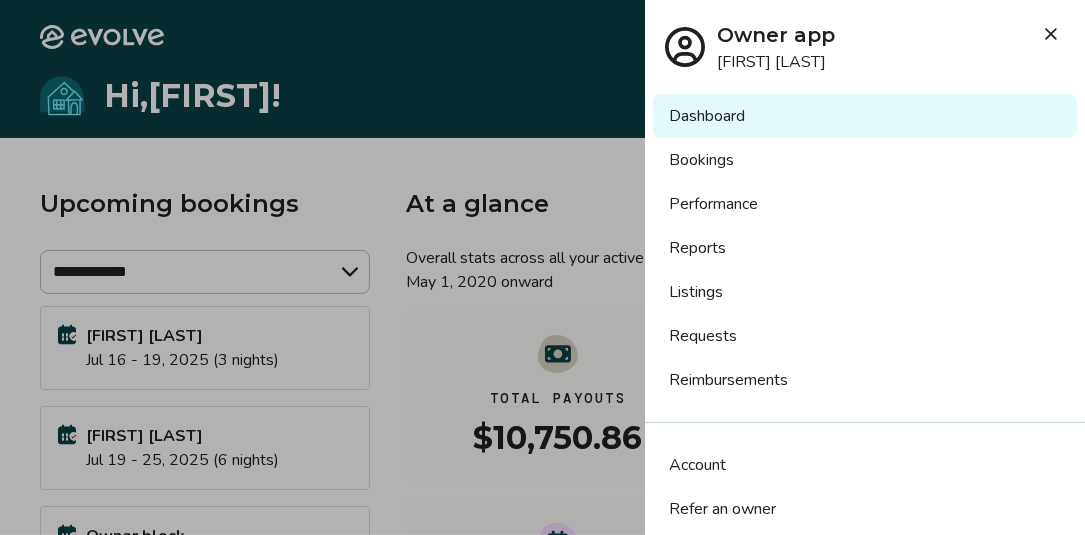 click on "**********" at bounding box center [535, 517] 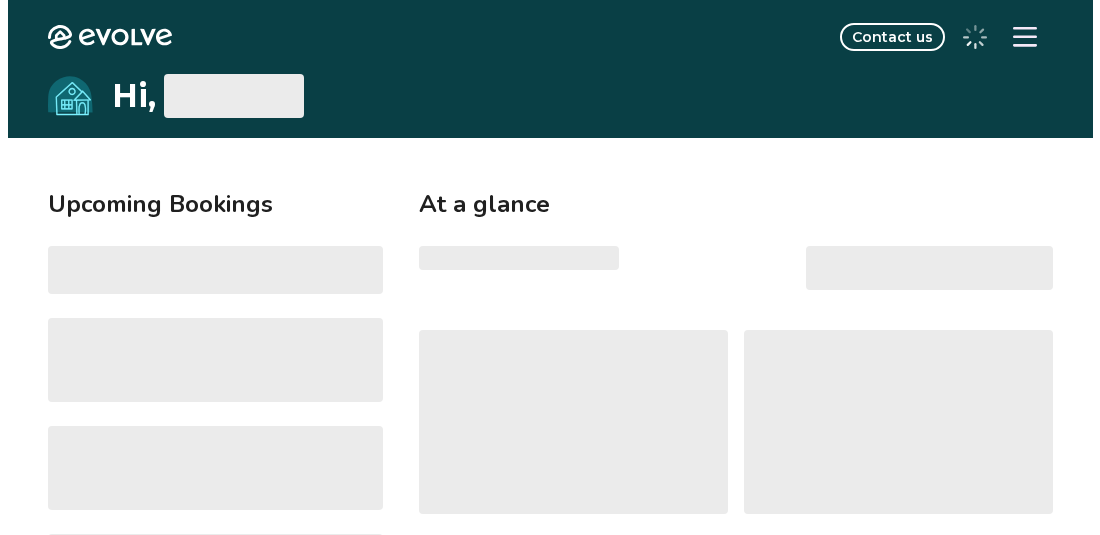 scroll, scrollTop: 0, scrollLeft: 0, axis: both 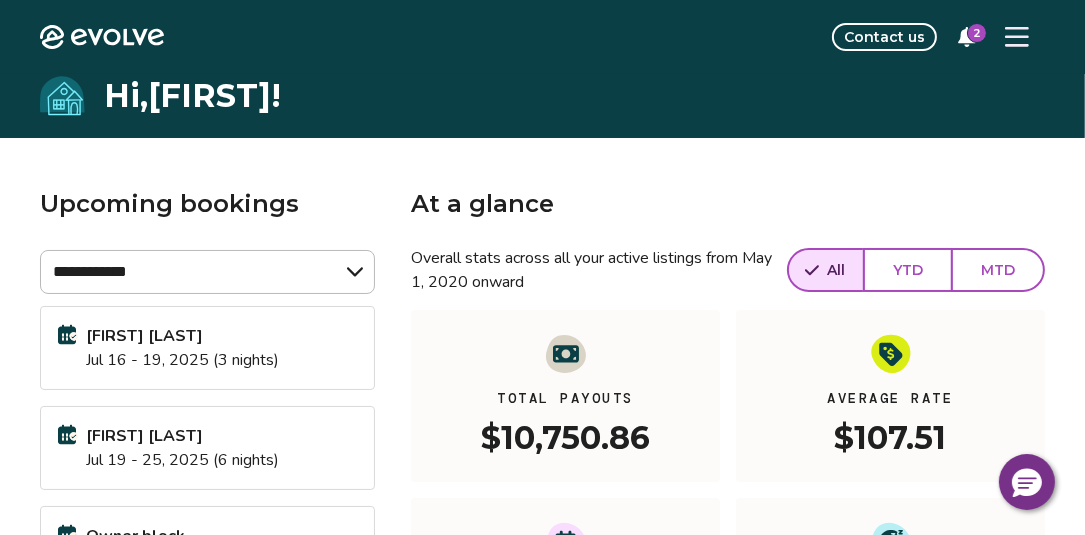 click 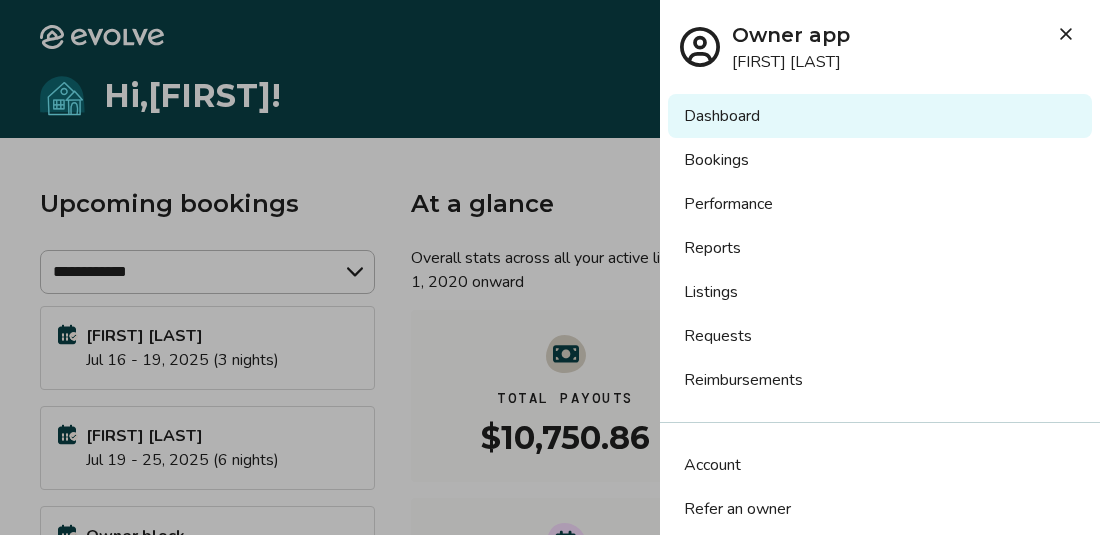 click on "Bookings" at bounding box center [880, 160] 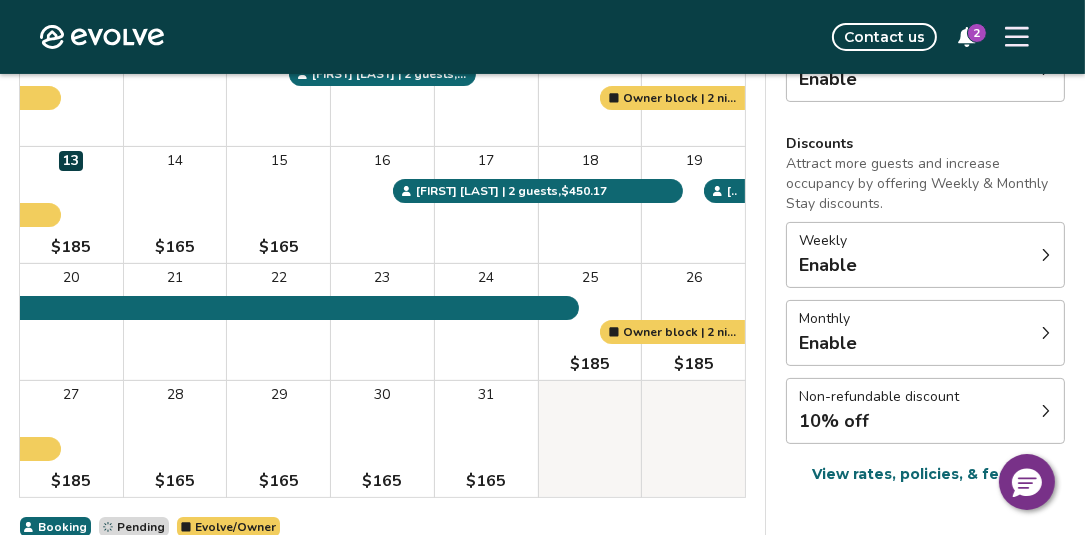 scroll, scrollTop: 389, scrollLeft: 0, axis: vertical 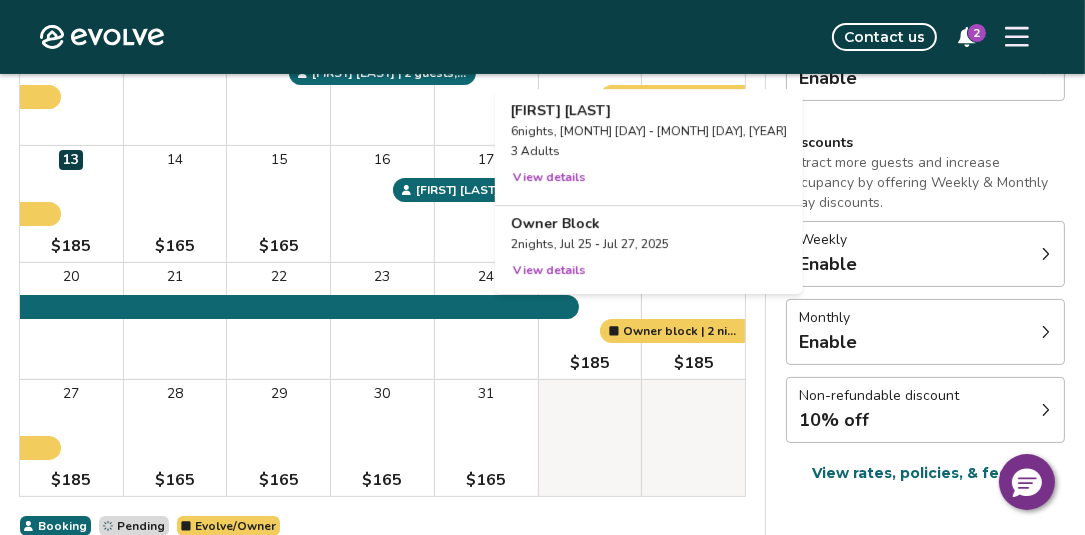 click at bounding box center [590, 321] 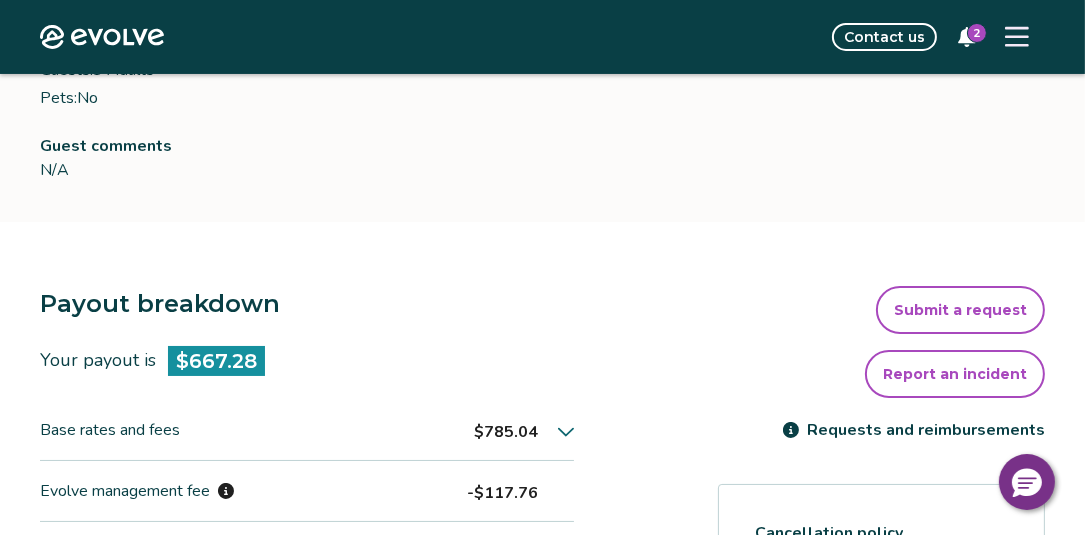 scroll, scrollTop: 290, scrollLeft: 0, axis: vertical 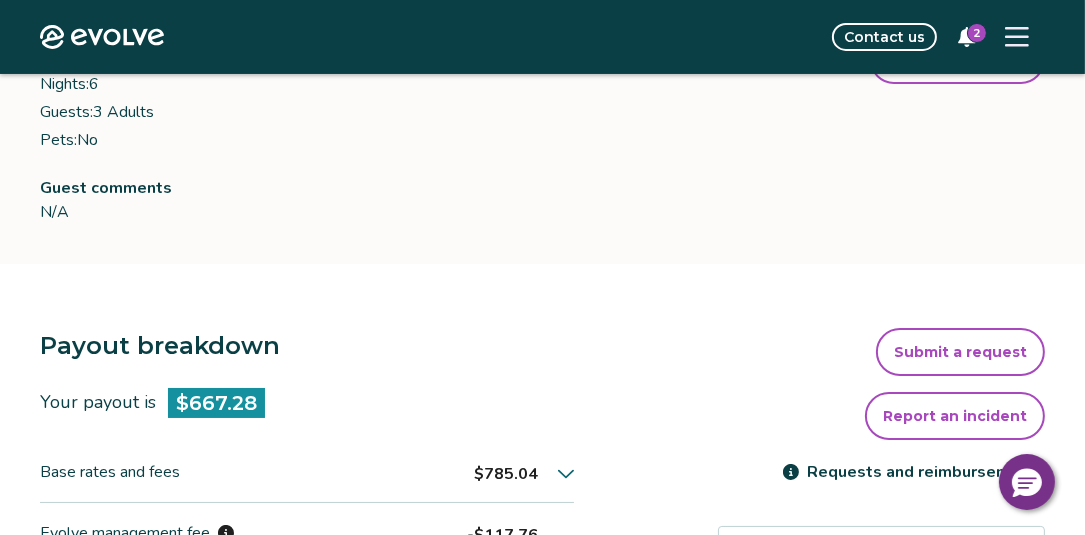 drag, startPoint x: 1042, startPoint y: 66, endPoint x: 1026, endPoint y: 51, distance: 21.931713 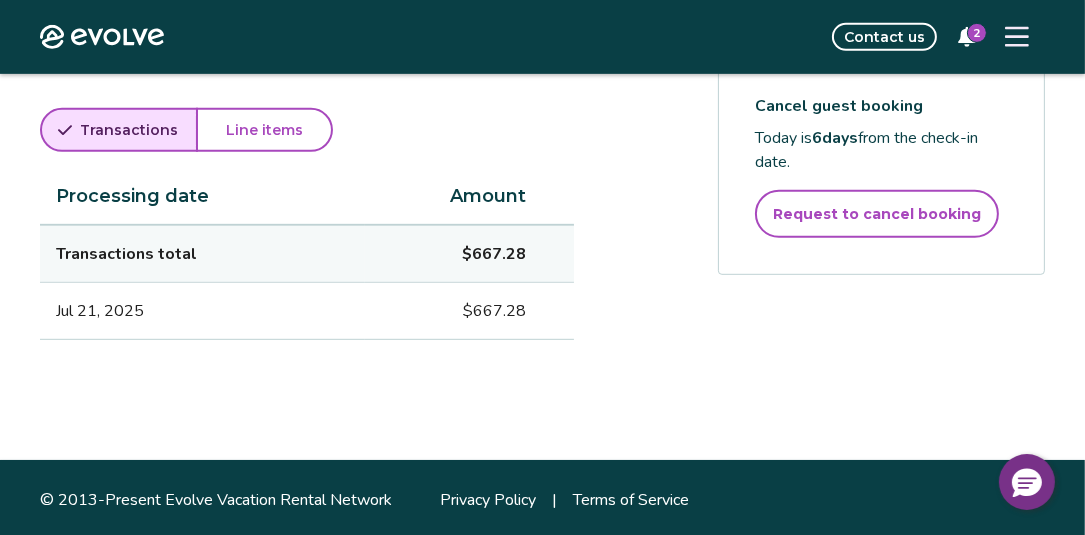 scroll, scrollTop: 1052, scrollLeft: 0, axis: vertical 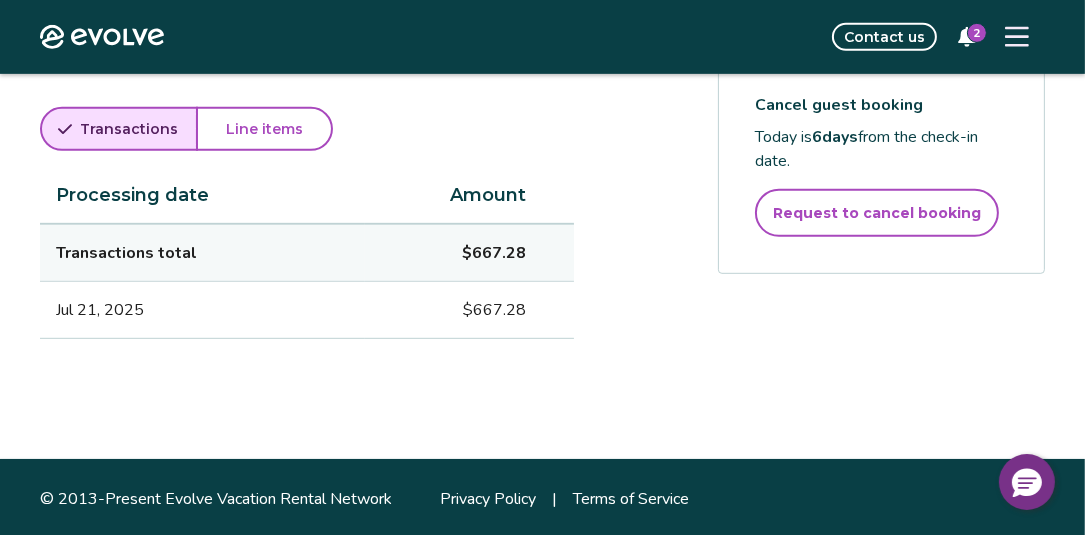 click on "Line items" at bounding box center (264, 129) 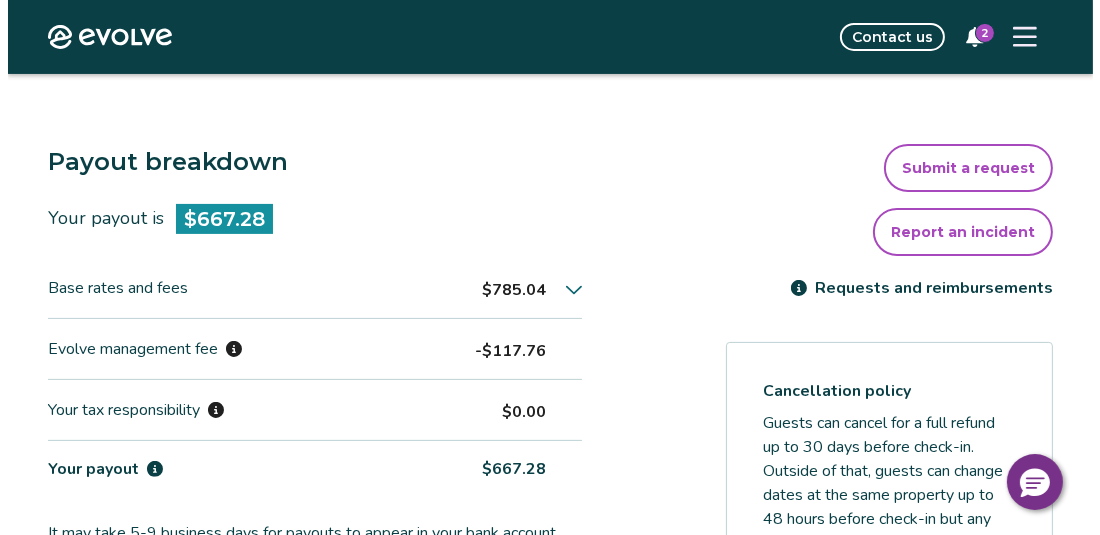 scroll, scrollTop: 472, scrollLeft: 0, axis: vertical 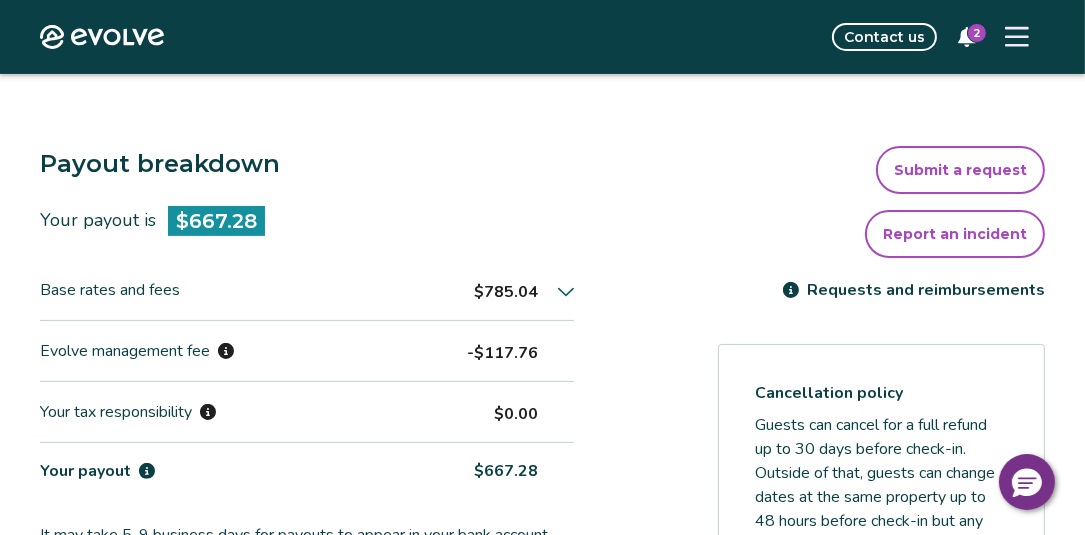click at bounding box center (1017, 37) 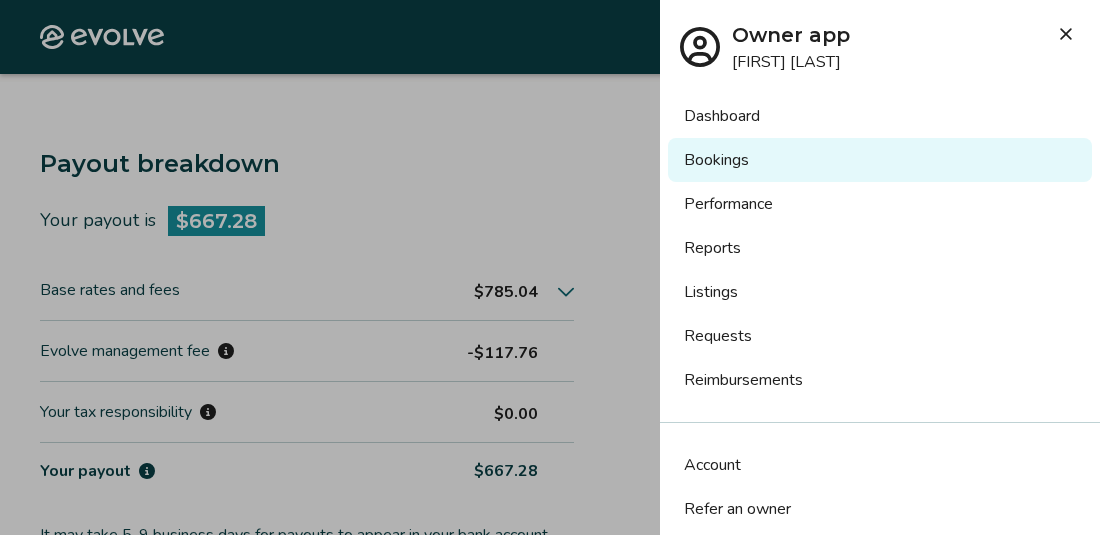 click on "Bookings" at bounding box center [880, 160] 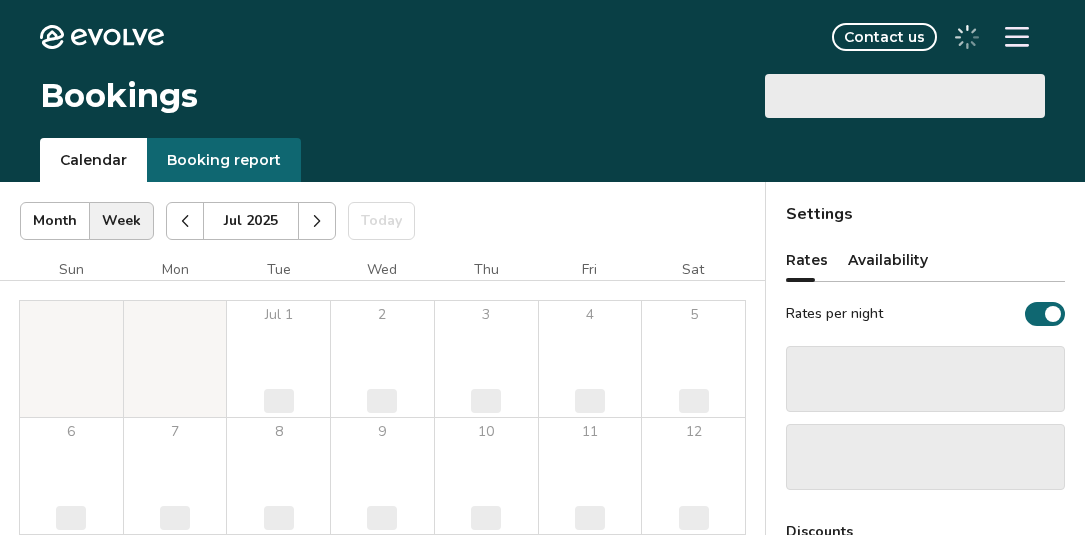 scroll, scrollTop: 0, scrollLeft: 0, axis: both 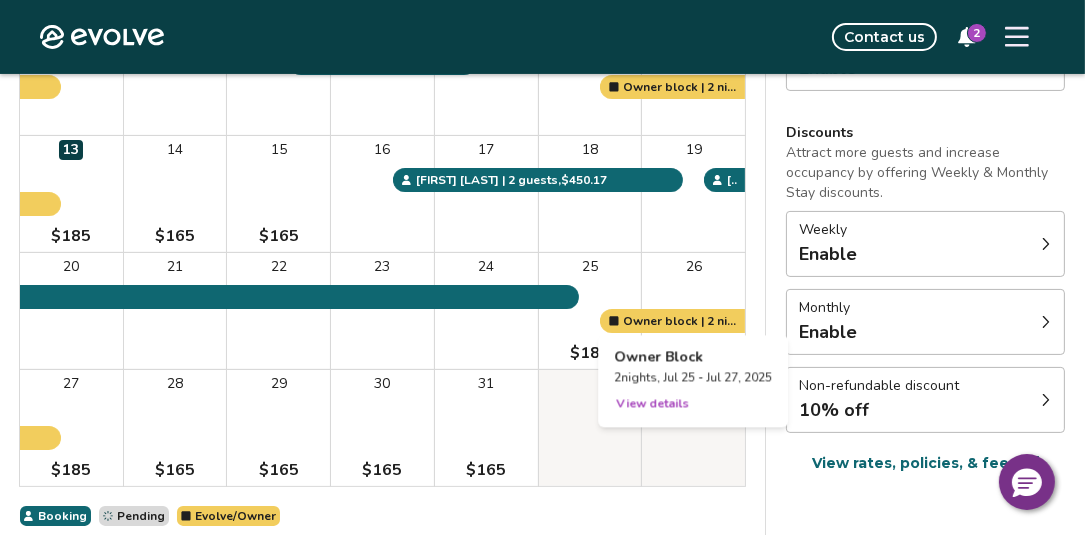 click at bounding box center [693, 311] 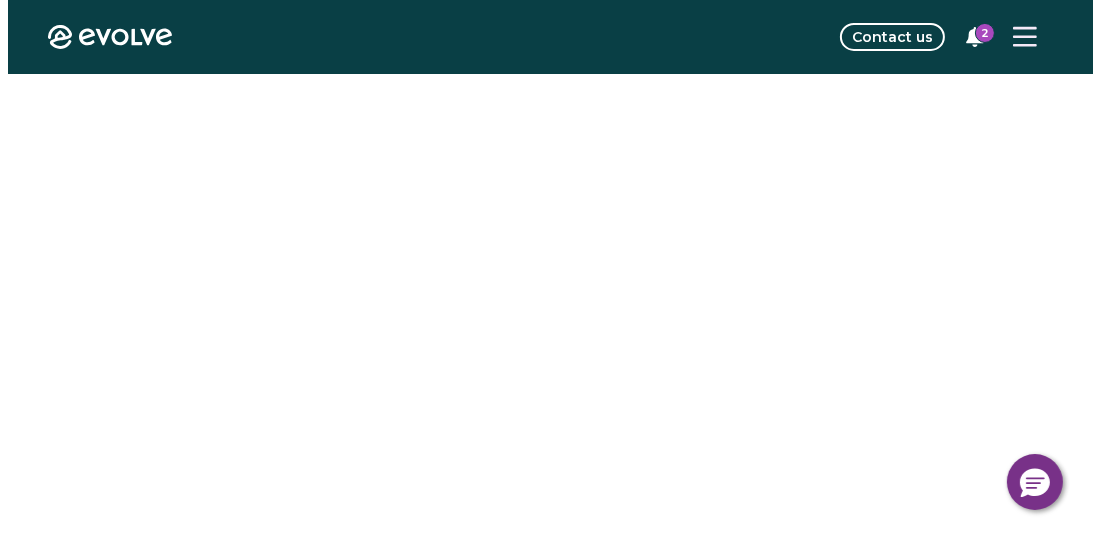 scroll, scrollTop: 0, scrollLeft: 0, axis: both 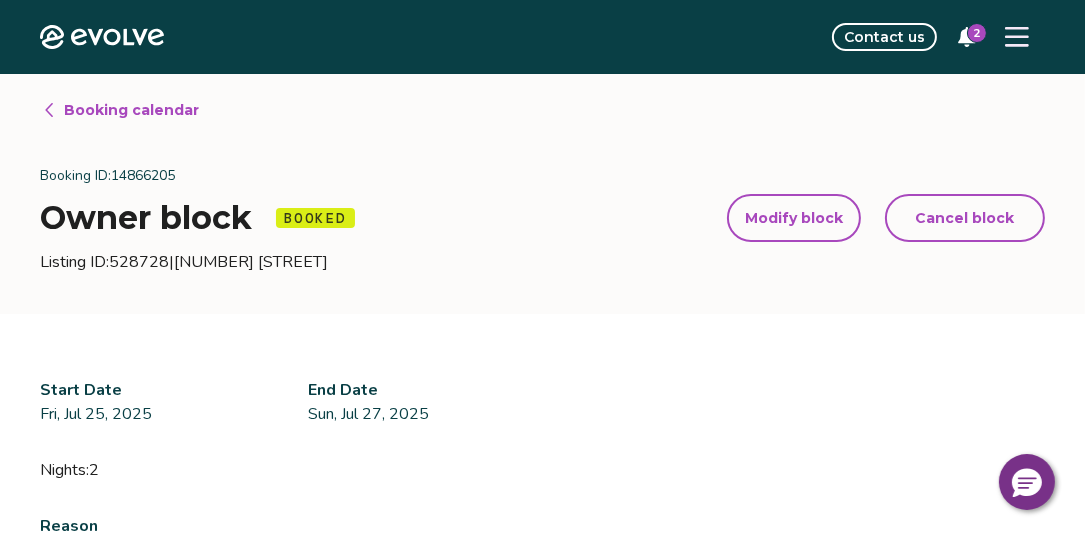 click on "Modify block" at bounding box center [794, 218] 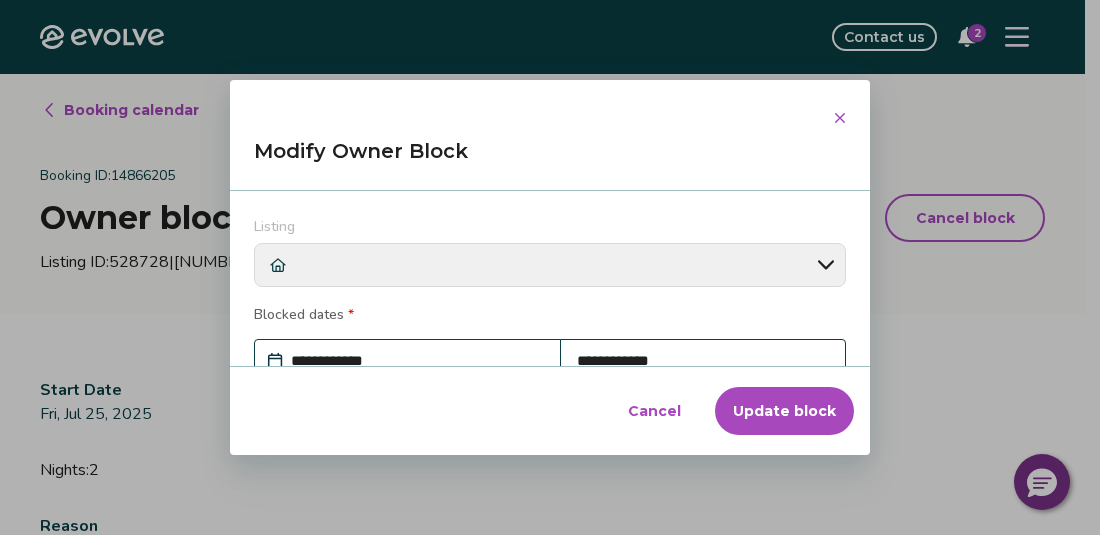 scroll, scrollTop: 302, scrollLeft: 0, axis: vertical 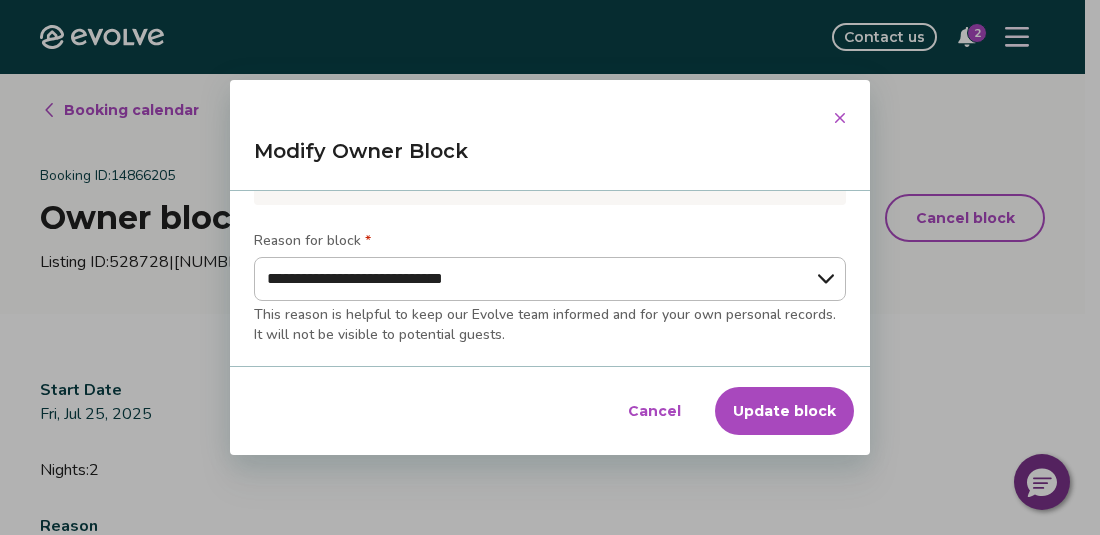 click on "Update block" at bounding box center (784, 411) 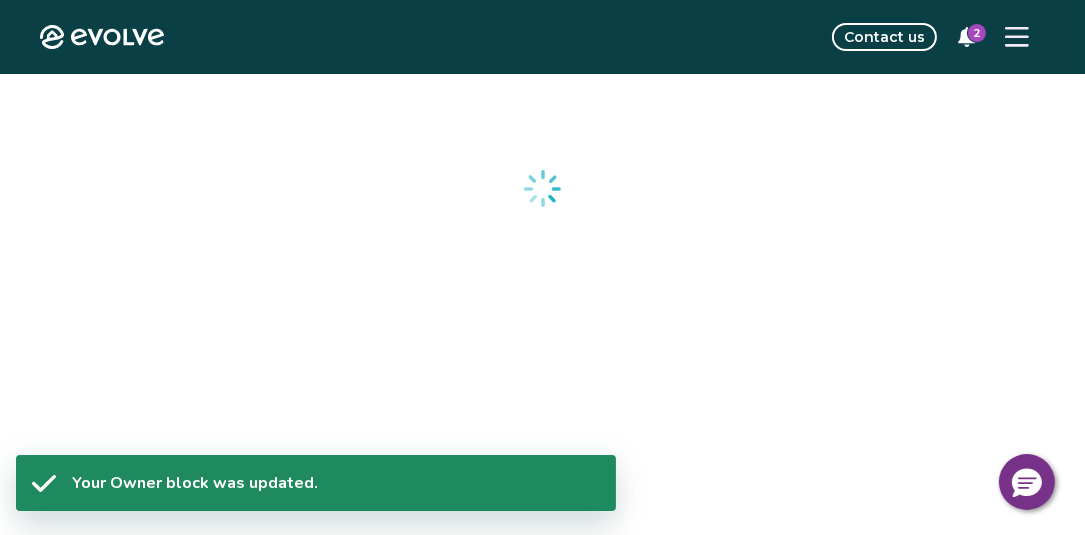 drag, startPoint x: 859, startPoint y: 279, endPoint x: 853, endPoint y: 199, distance: 80.224686 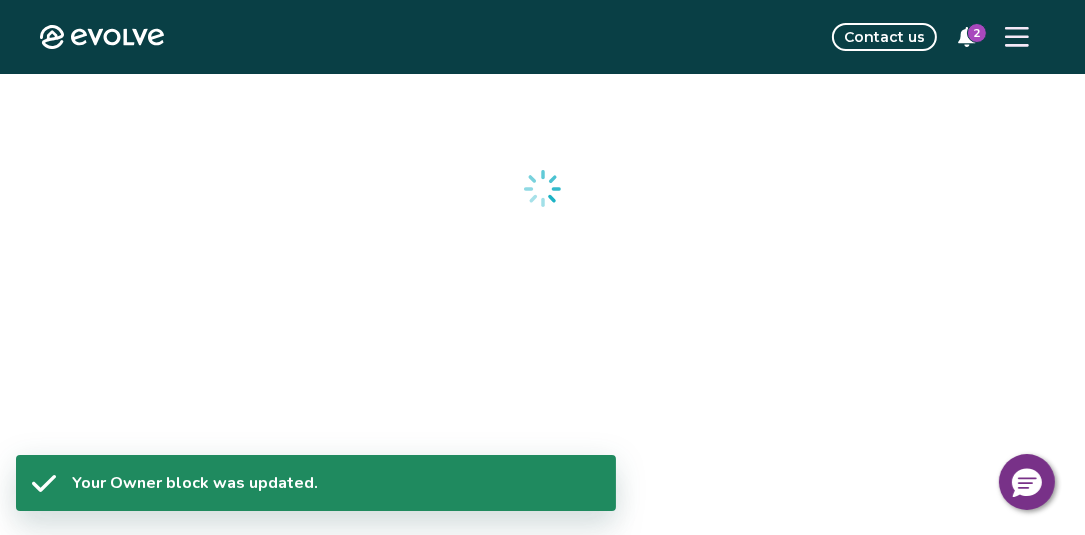click at bounding box center [542, 514] 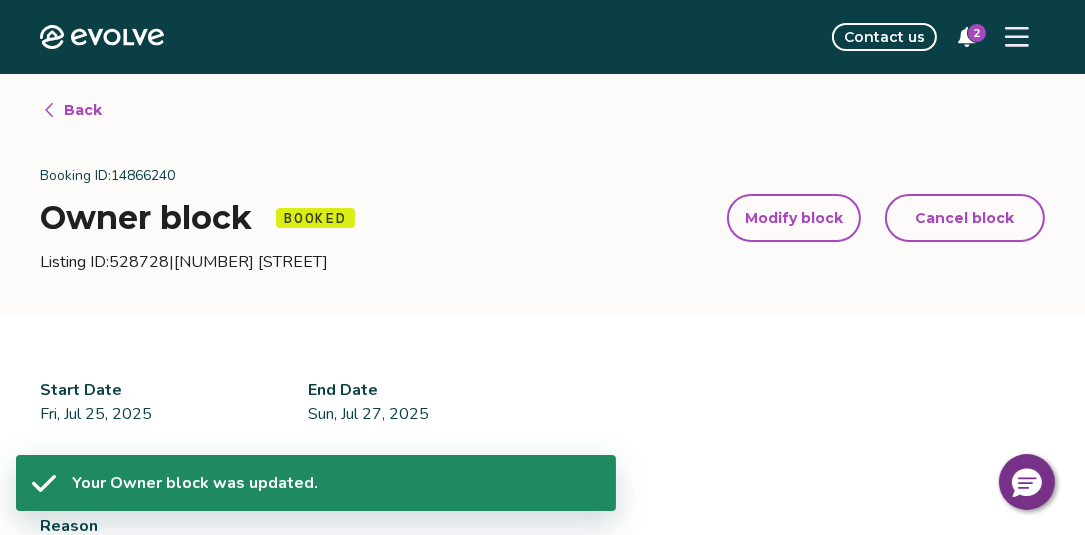 click on "Modify block" at bounding box center [794, 218] 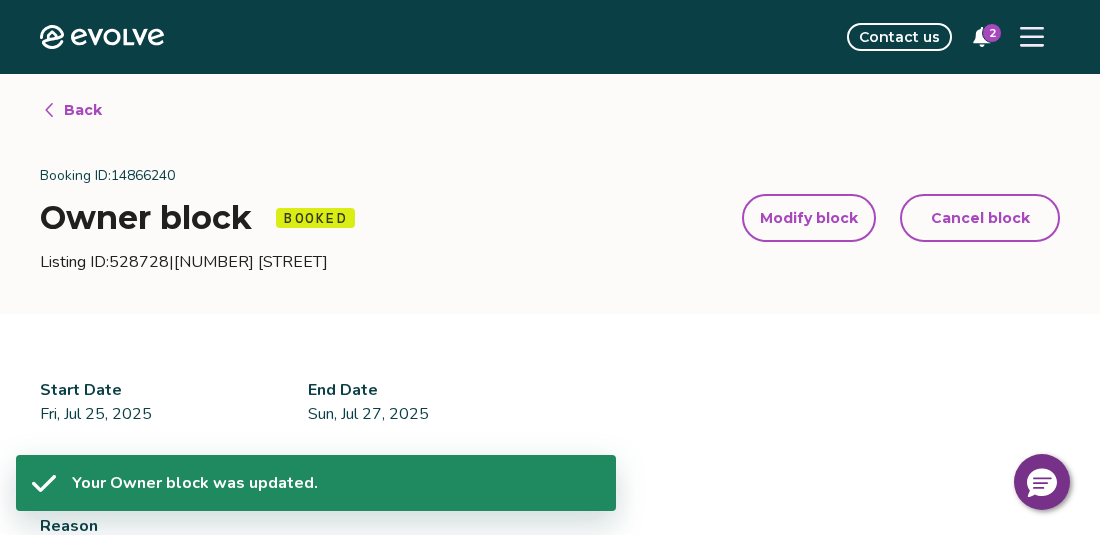select on "**********" 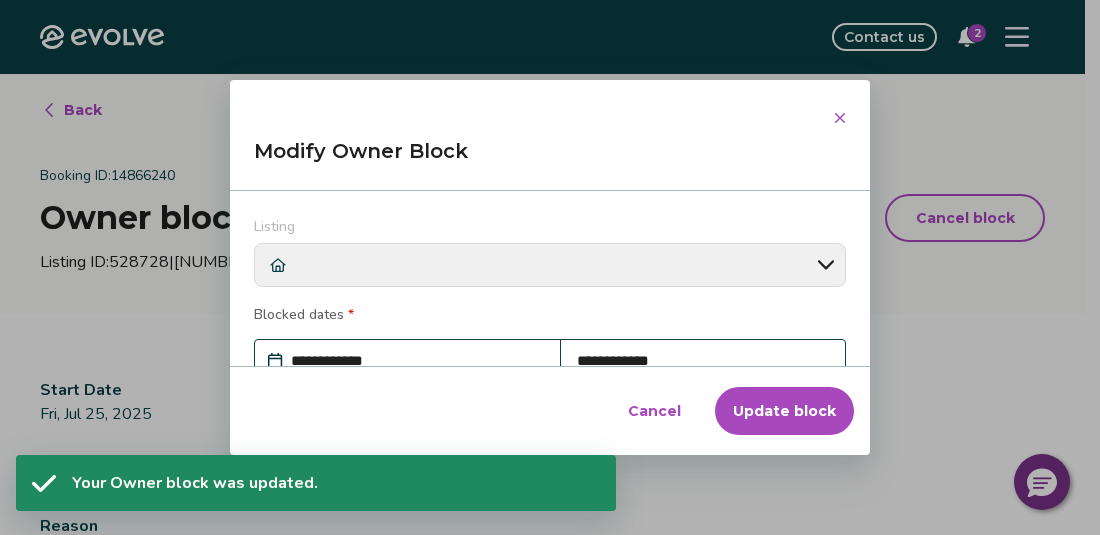 scroll, scrollTop: 302, scrollLeft: 0, axis: vertical 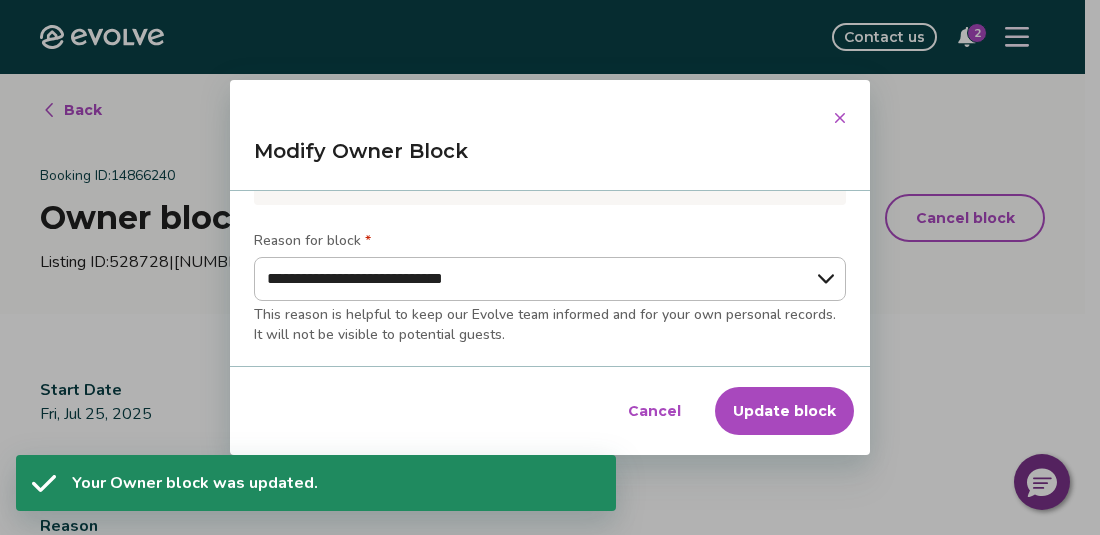 type on "*" 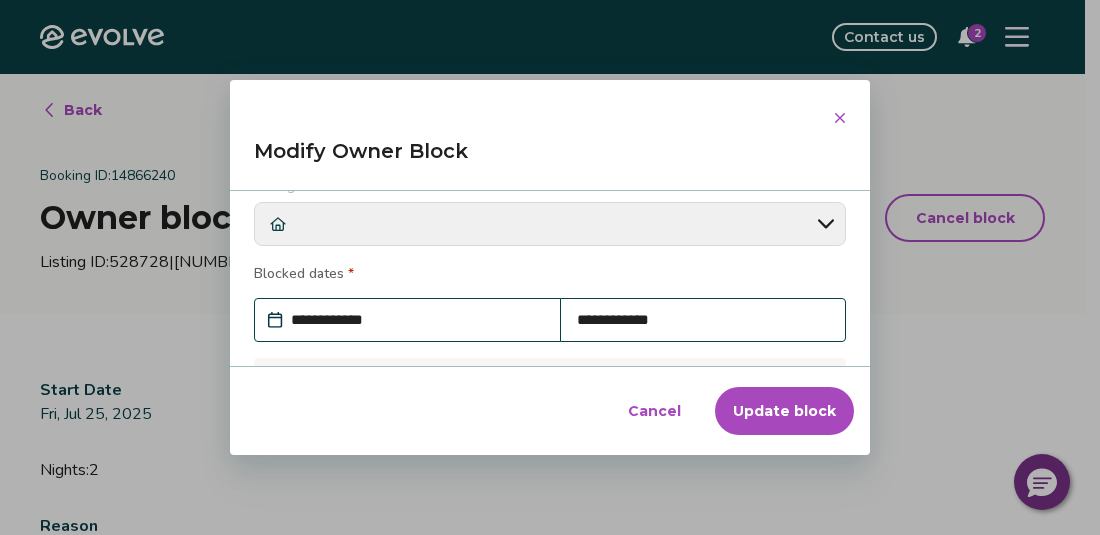 scroll, scrollTop: 46, scrollLeft: 0, axis: vertical 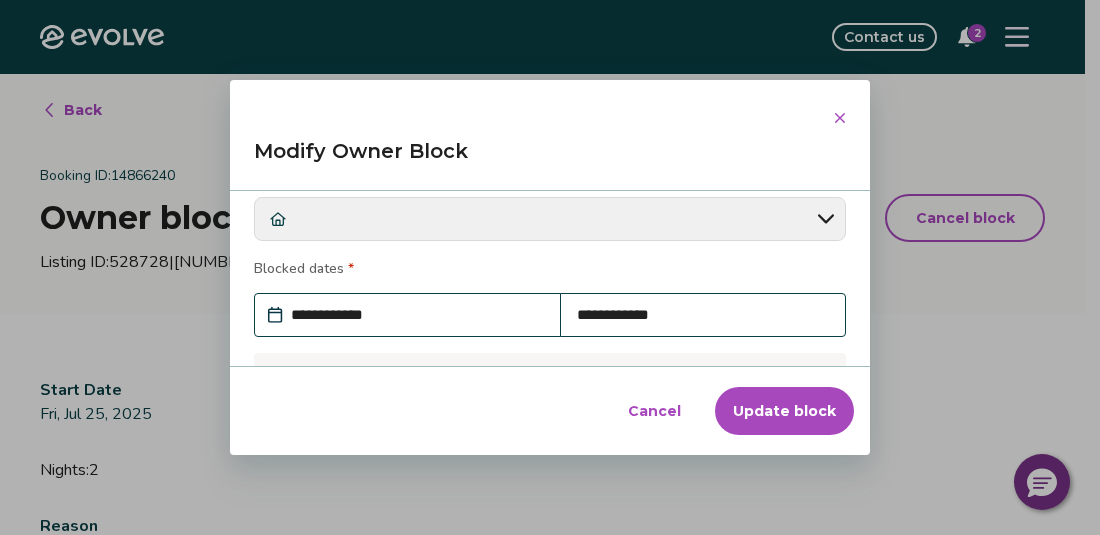 click on "**********" at bounding box center [703, 315] 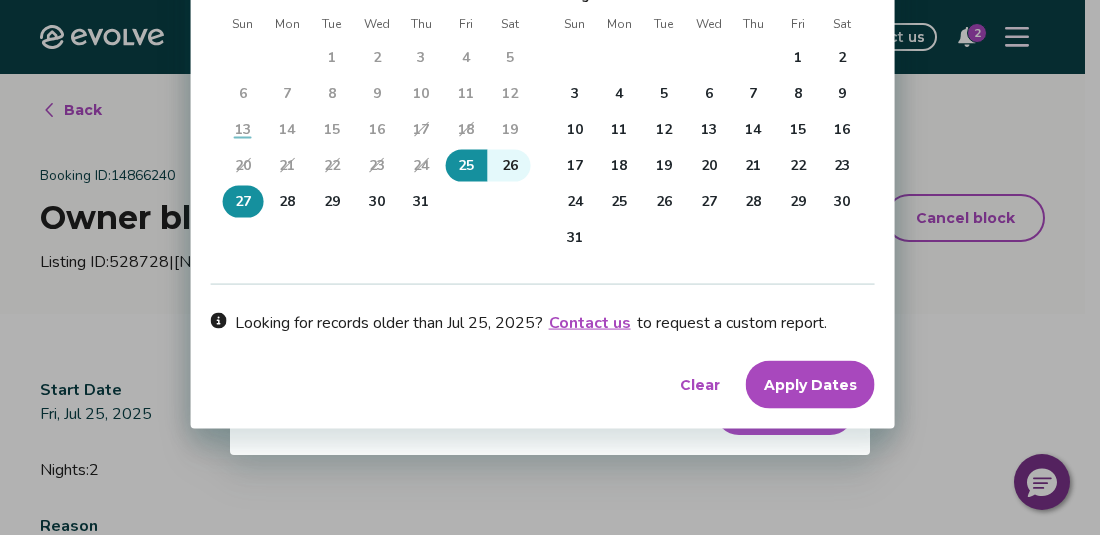 scroll, scrollTop: 496, scrollLeft: 0, axis: vertical 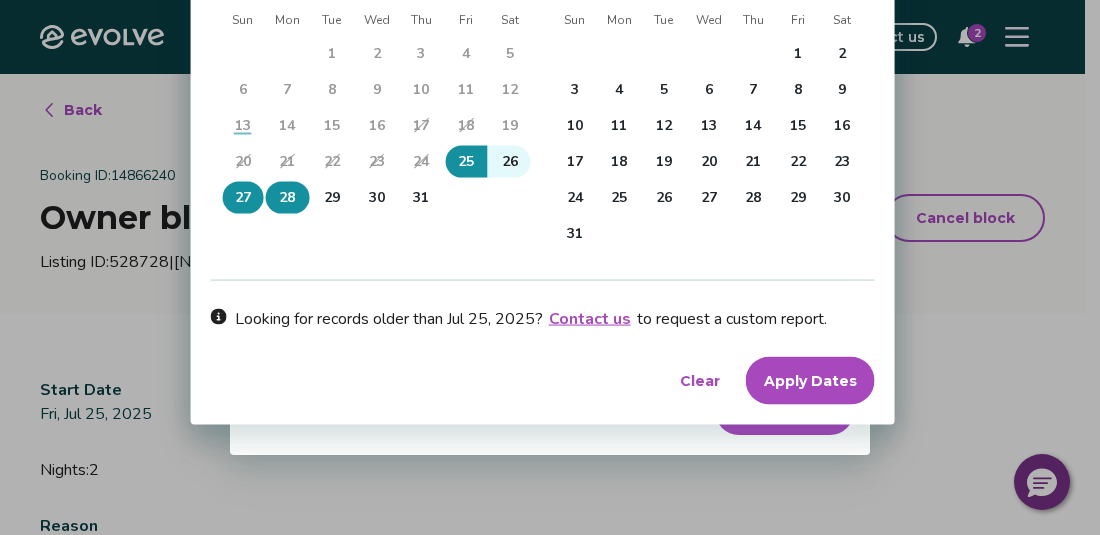 click on "28" at bounding box center (287, 198) 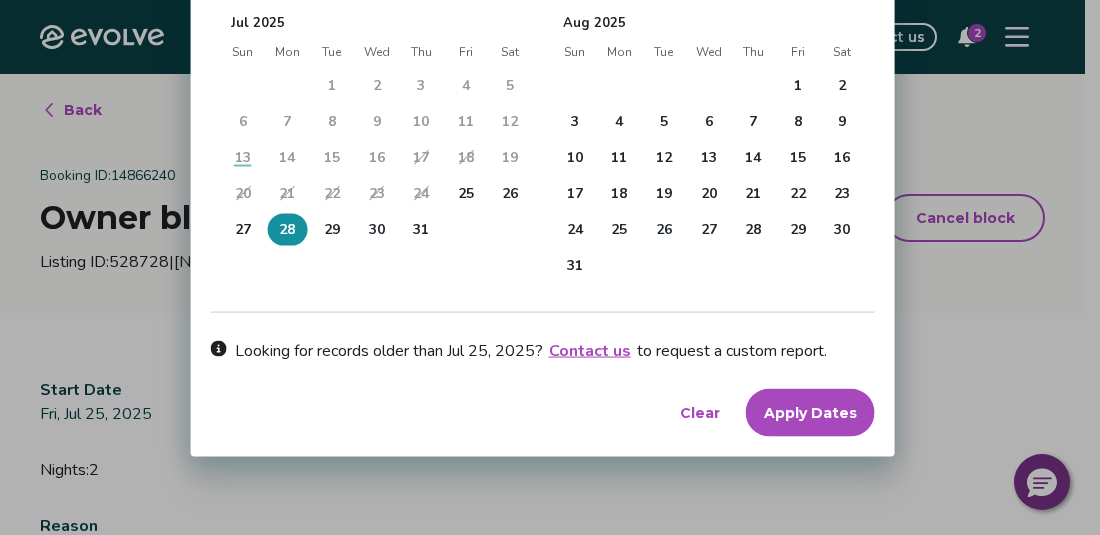 scroll, scrollTop: 464, scrollLeft: 0, axis: vertical 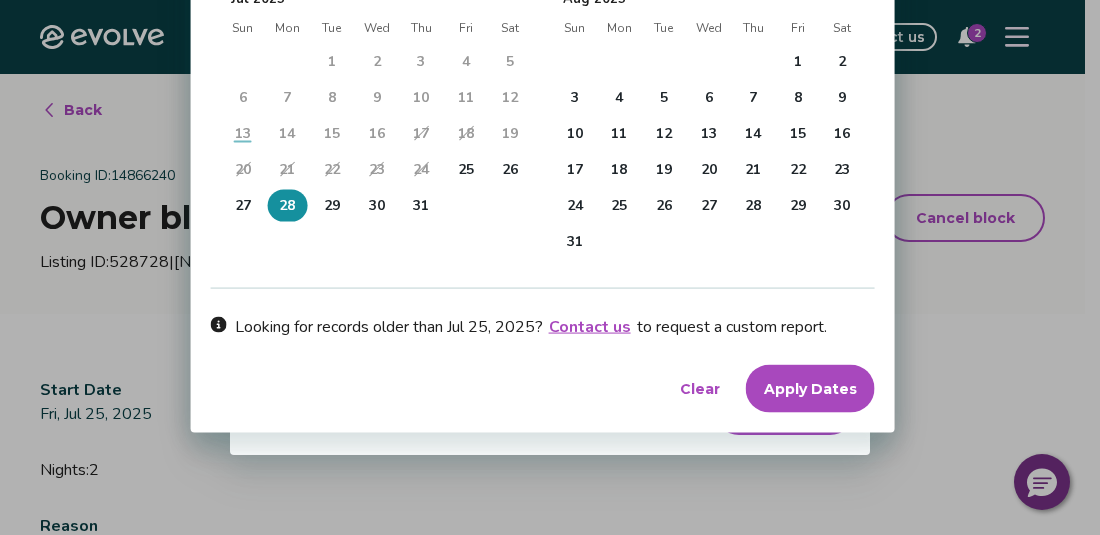 click on "Apply Dates" at bounding box center [810, 389] 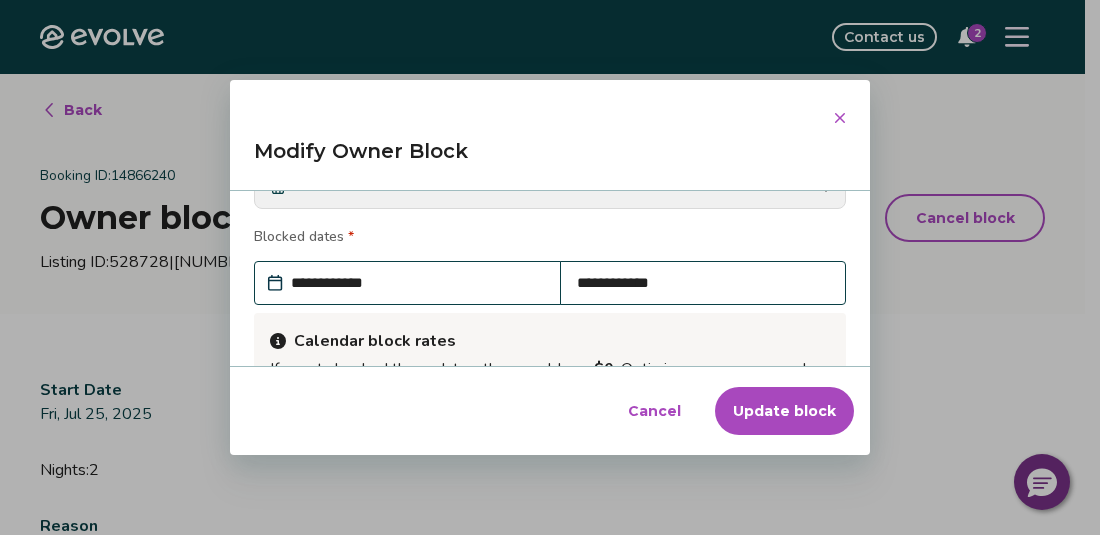 click on "**********" at bounding box center (417, 283) 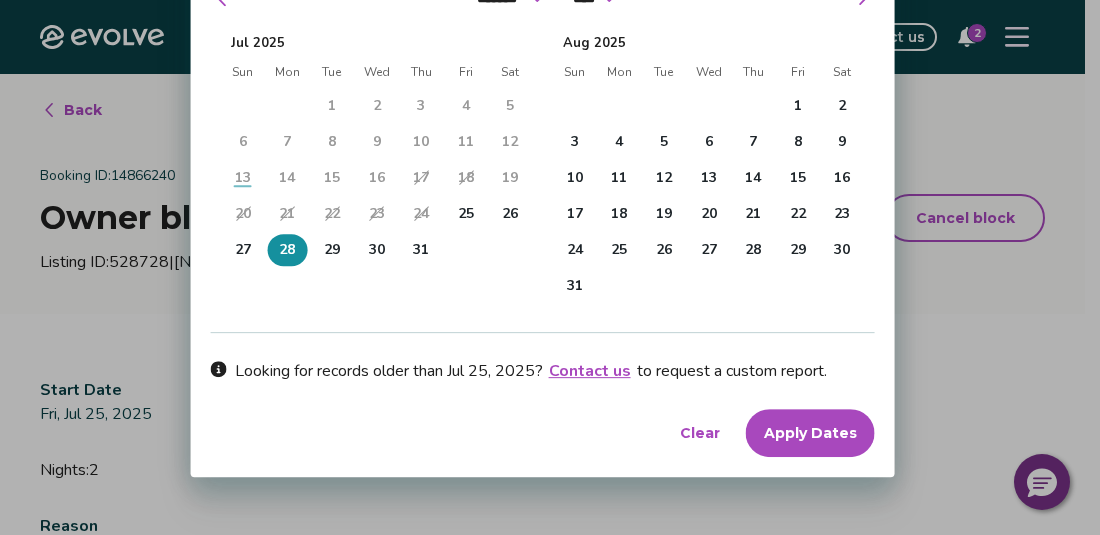 scroll, scrollTop: 460, scrollLeft: 0, axis: vertical 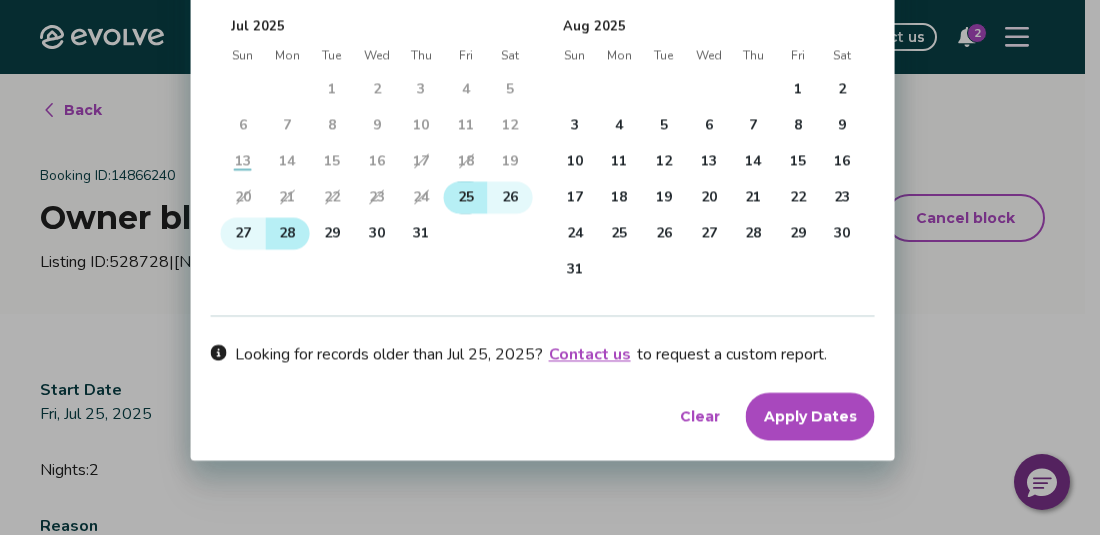 click on "25" at bounding box center (466, 198) 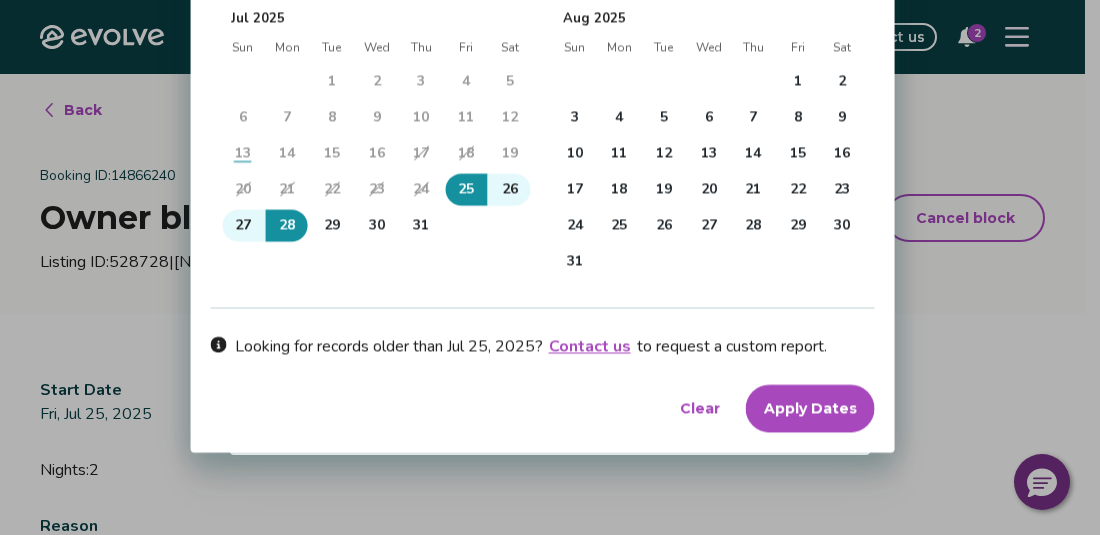 scroll, scrollTop: 468, scrollLeft: 0, axis: vertical 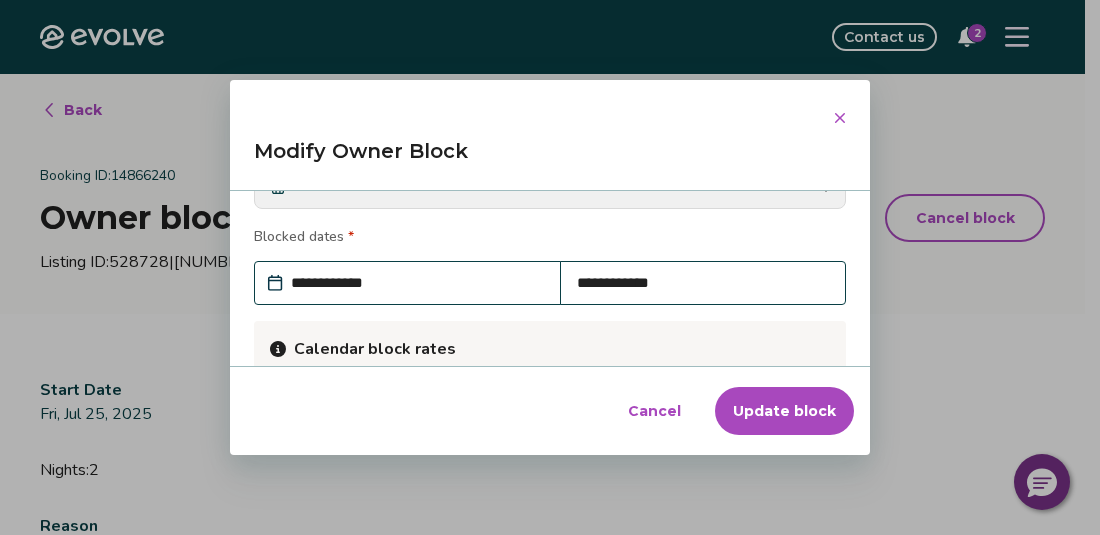 click on "Update block" at bounding box center [784, 411] 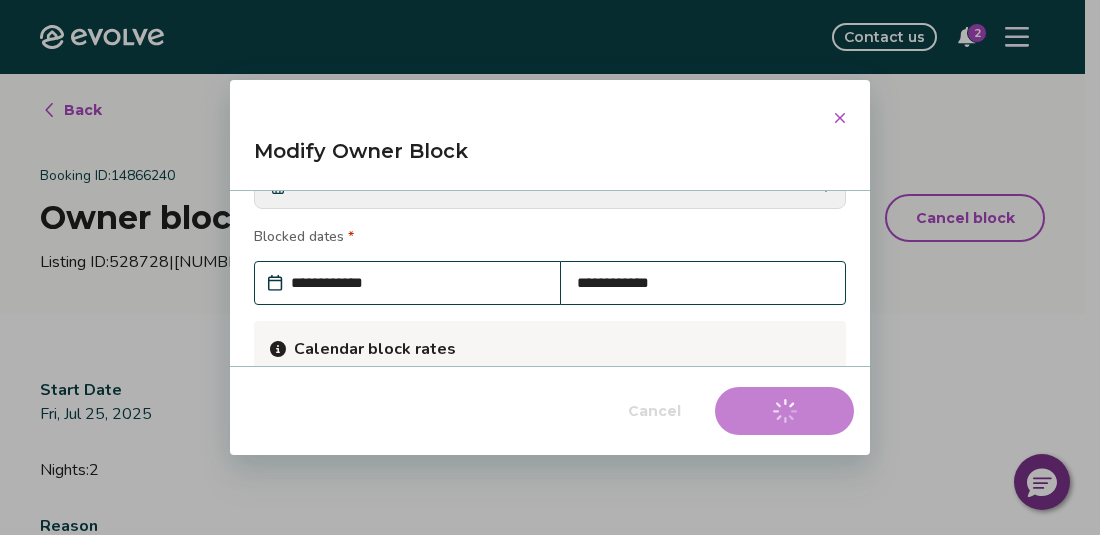 type on "*" 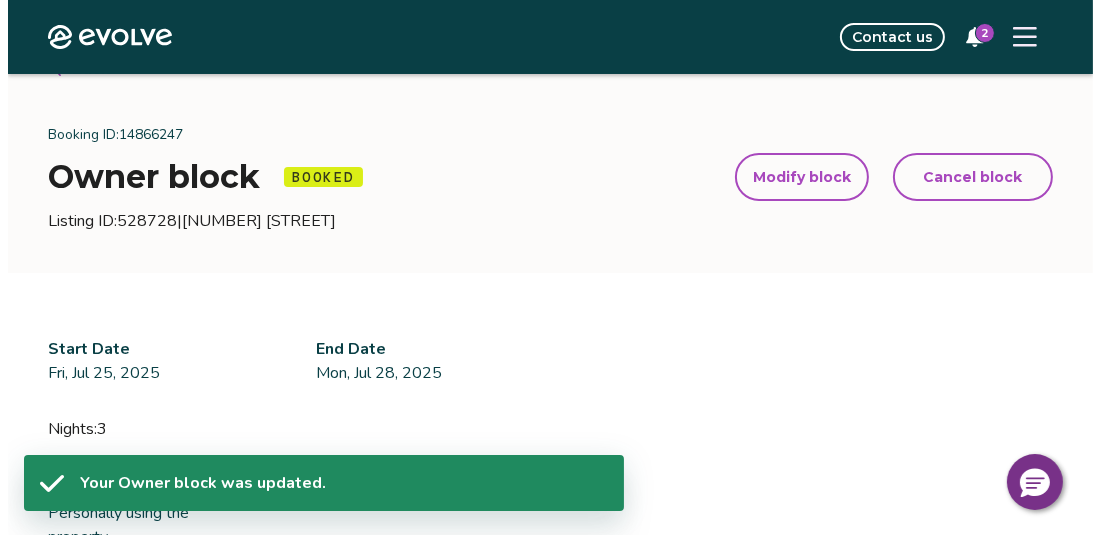 scroll, scrollTop: 23, scrollLeft: 0, axis: vertical 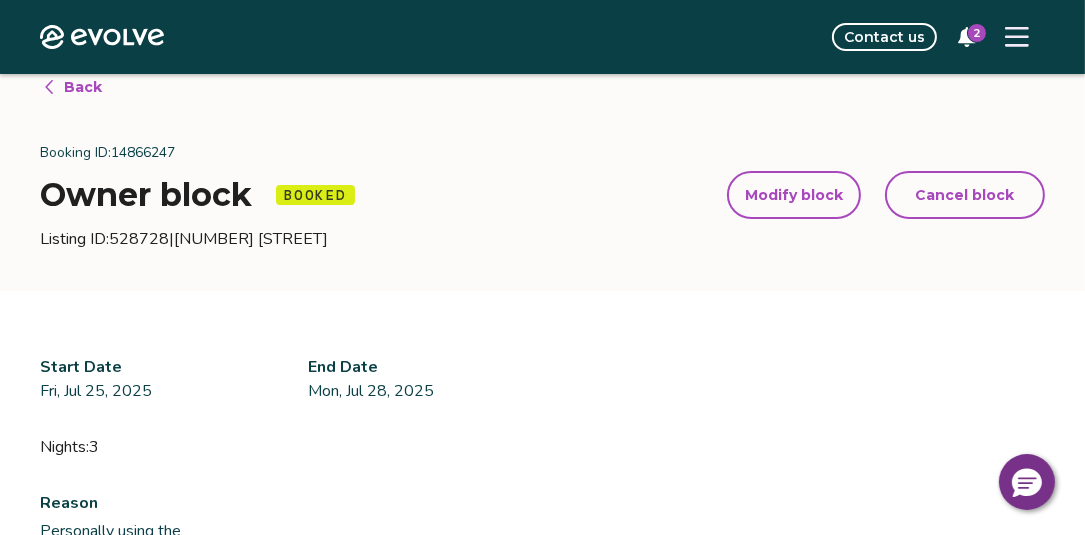 click 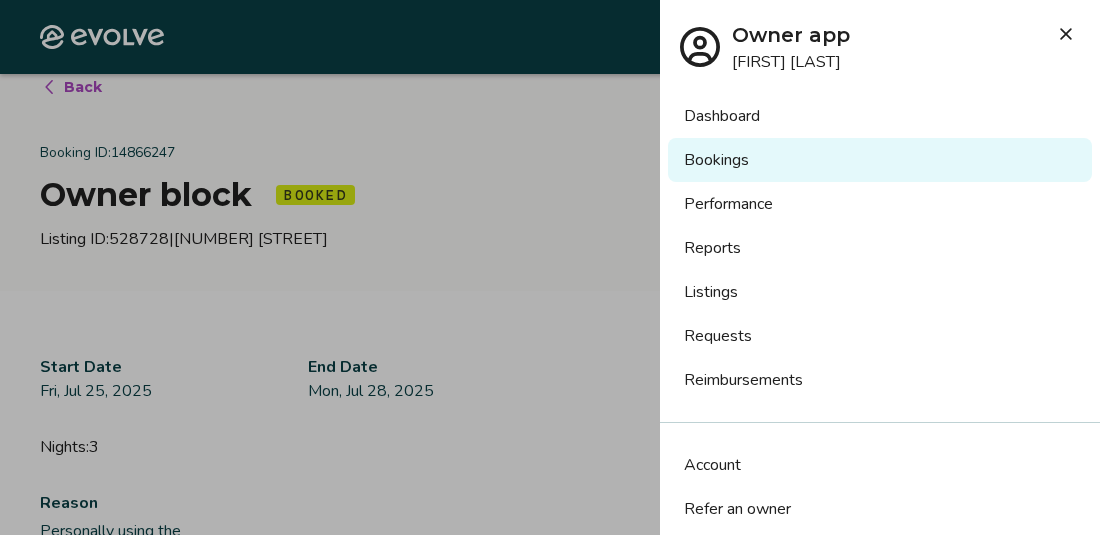 drag, startPoint x: 765, startPoint y: 154, endPoint x: 724, endPoint y: 161, distance: 41.59327 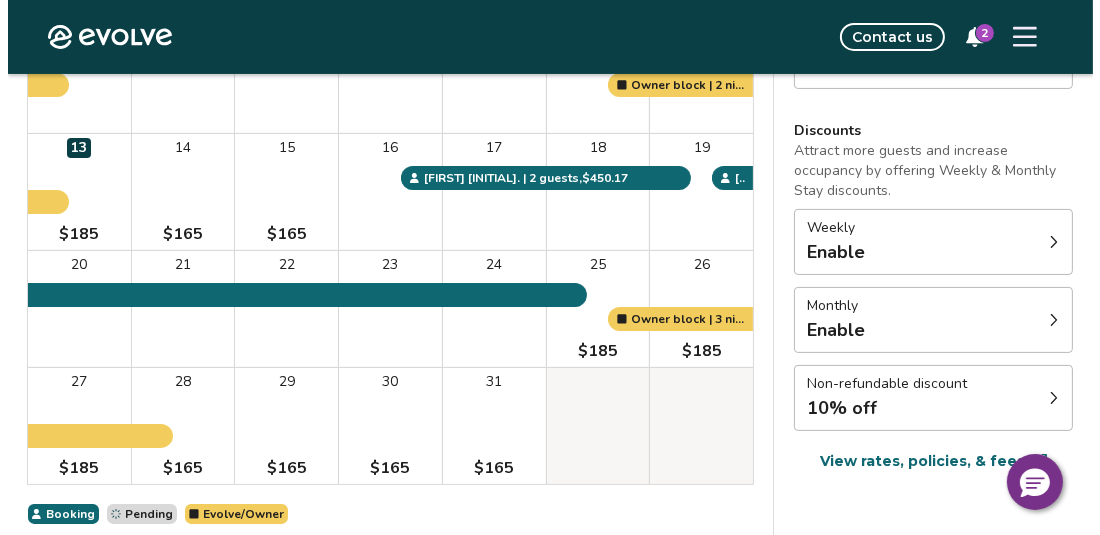 scroll, scrollTop: 398, scrollLeft: 0, axis: vertical 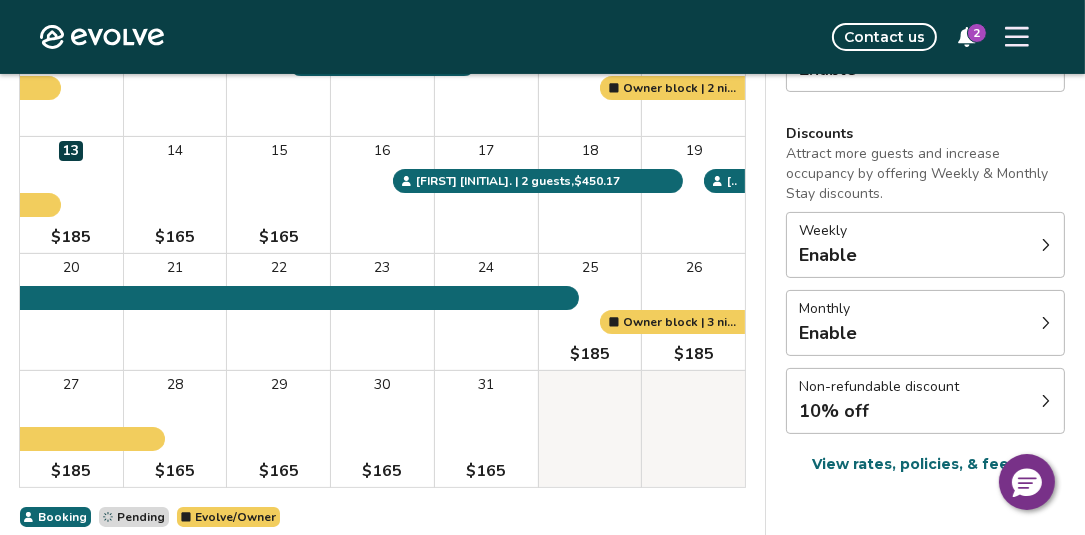 click 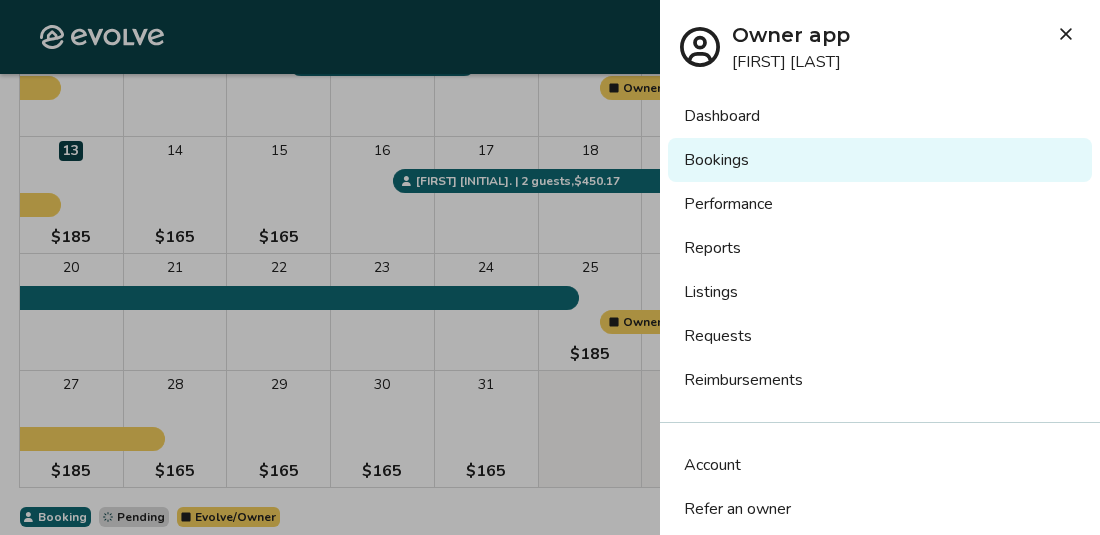 drag, startPoint x: 748, startPoint y: 159, endPoint x: 728, endPoint y: 168, distance: 21.931713 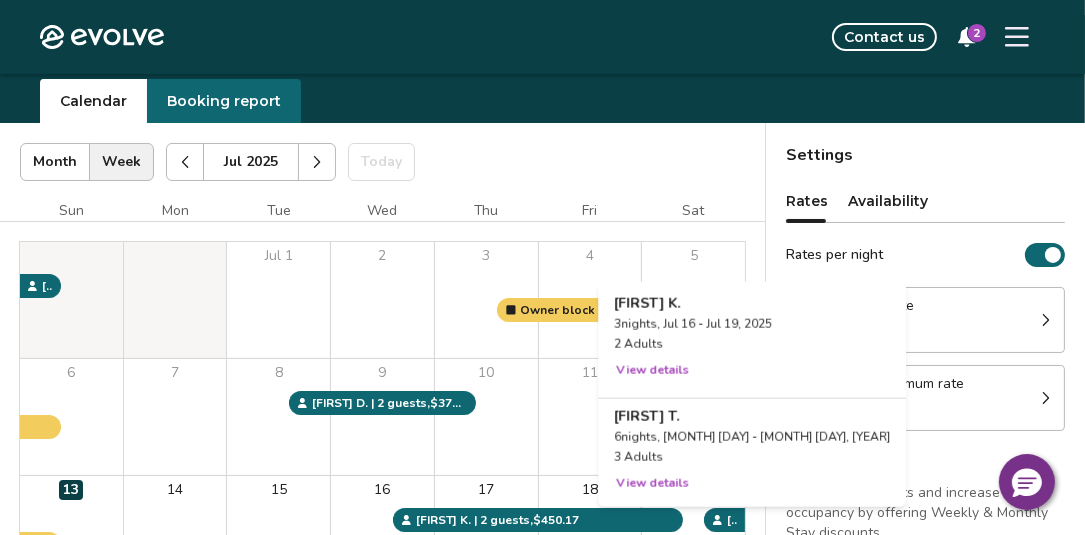 scroll, scrollTop: 58, scrollLeft: 0, axis: vertical 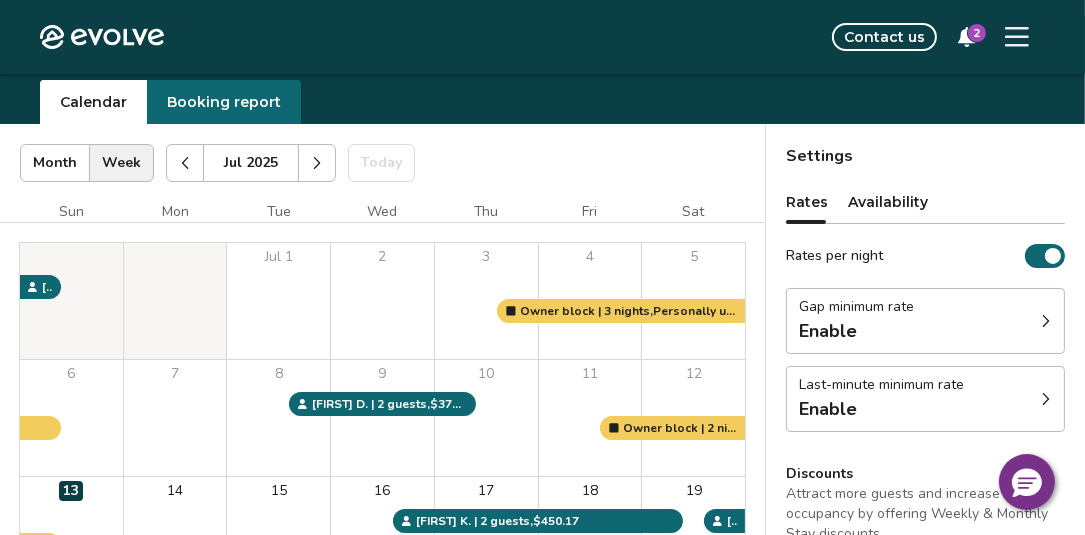 drag, startPoint x: 312, startPoint y: 166, endPoint x: 295, endPoint y: 162, distance: 17.464249 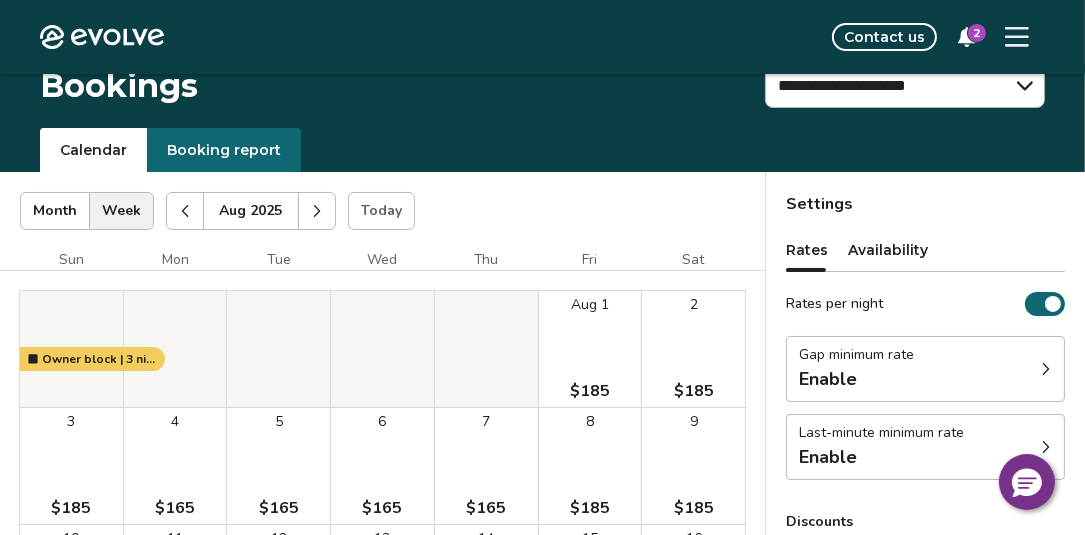 scroll, scrollTop: 0, scrollLeft: 0, axis: both 